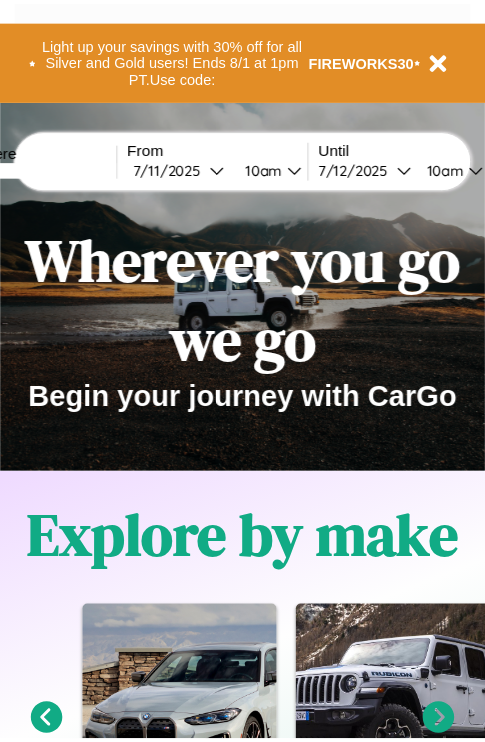 scroll, scrollTop: 0, scrollLeft: 0, axis: both 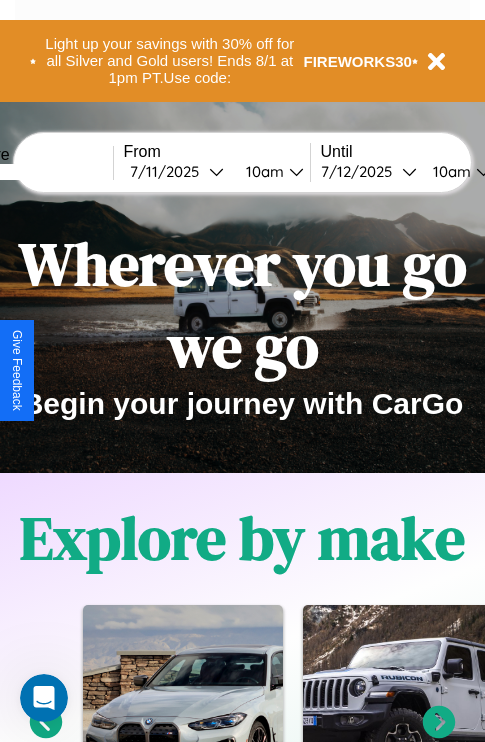 click at bounding box center (38, 172) 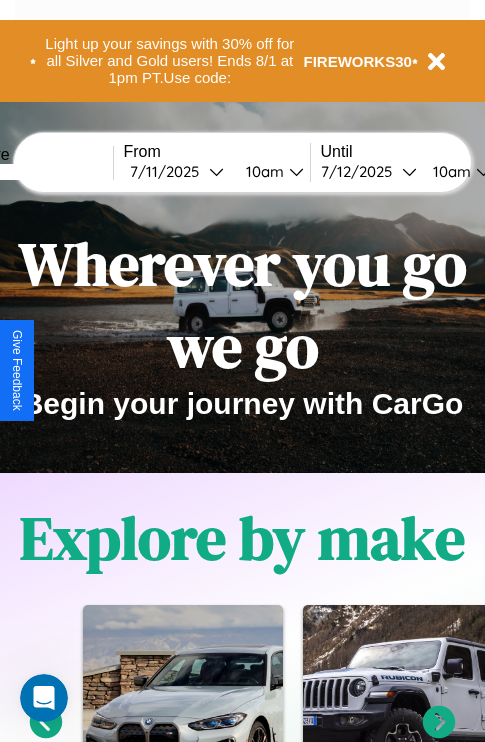 click on "[DATE]" at bounding box center [169, 171] 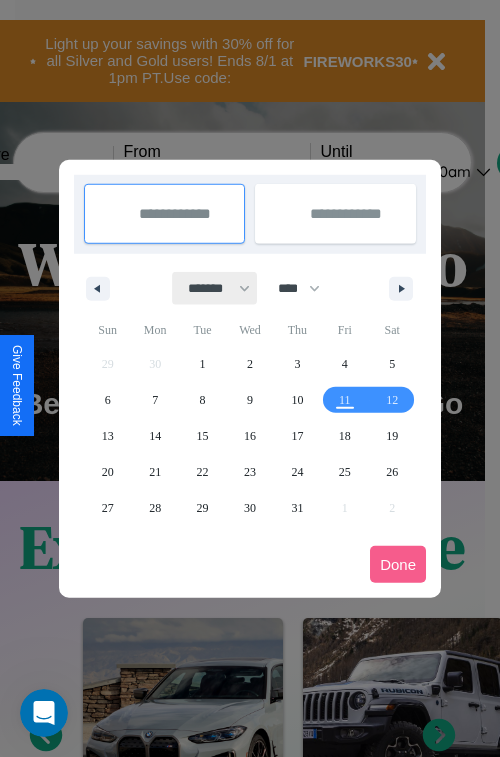 click on "******* ******** ***** ***** *** **** **** ****** ********* ******* ******** ********" at bounding box center (215, 288) 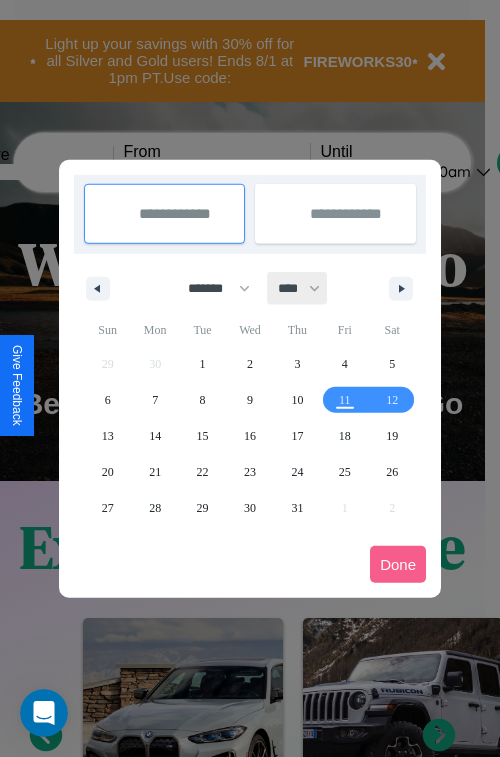 click on "**** **** **** **** **** **** **** **** **** **** **** **** **** **** **** **** **** **** **** **** **** **** **** **** **** **** **** **** **** **** **** **** **** **** **** **** **** **** **** **** **** **** **** **** **** **** **** **** **** **** **** **** **** **** **** **** **** **** **** **** **** **** **** **** **** **** **** **** **** **** **** **** **** **** **** **** **** **** **** **** **** **** **** **** **** **** **** **** **** **** **** **** **** **** **** **** **** **** **** **** **** **** **** **** **** **** **** **** **** **** **** **** **** **** **** **** **** **** **** **** ****" at bounding box center (298, 288) 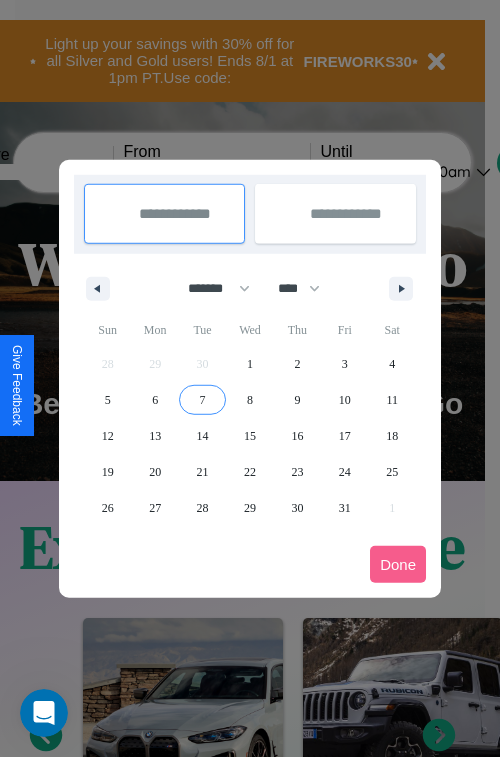 click on "7" at bounding box center (203, 400) 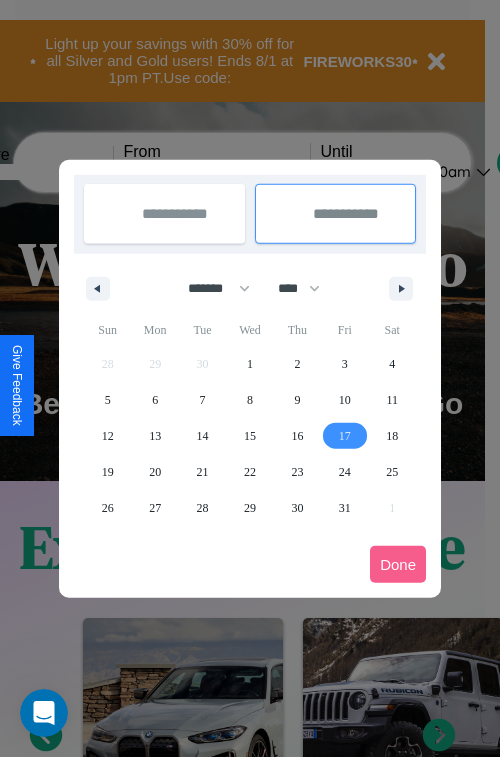 click on "17" at bounding box center (345, 436) 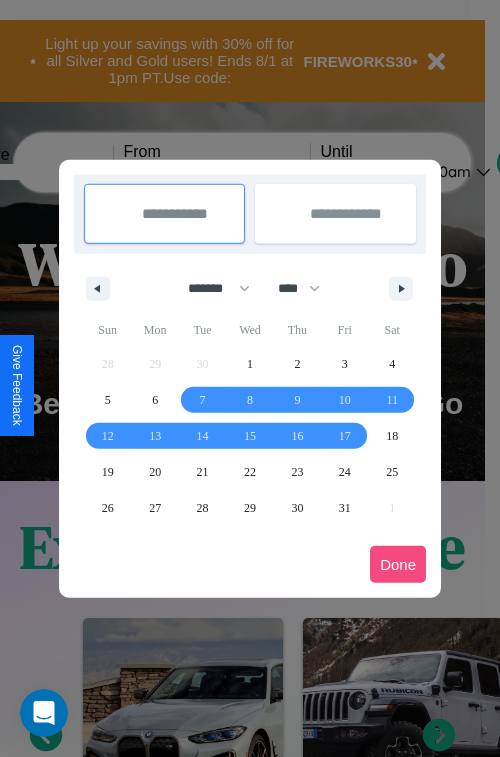 click on "Done" at bounding box center [398, 564] 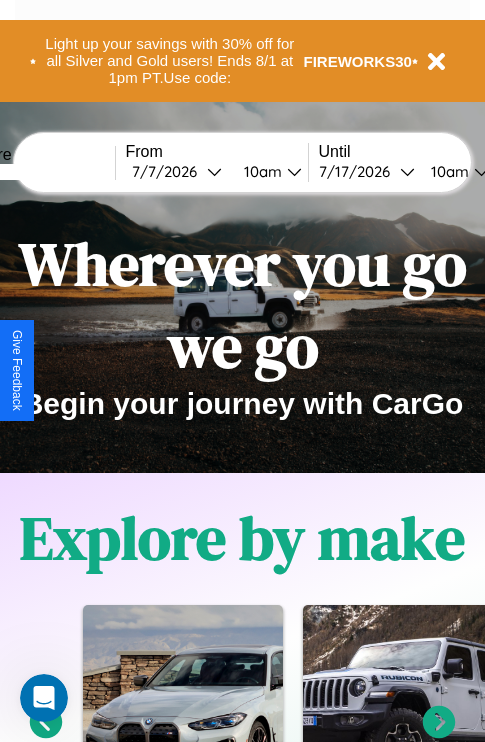 click on "10am" at bounding box center [260, 171] 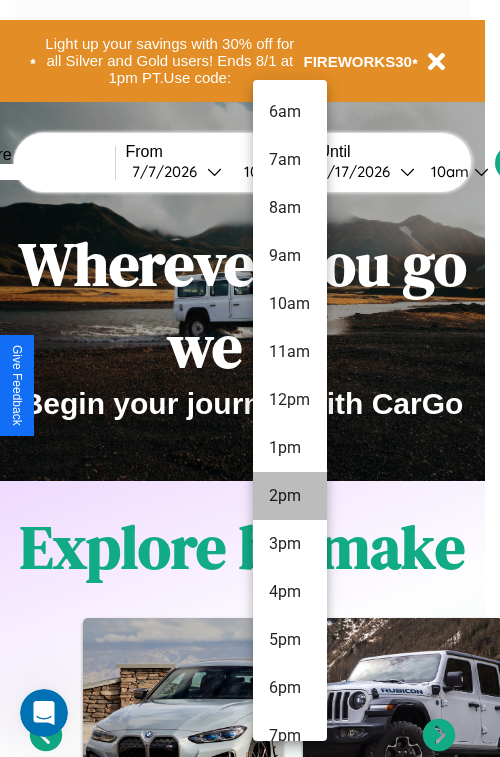 click on "2pm" at bounding box center [290, 496] 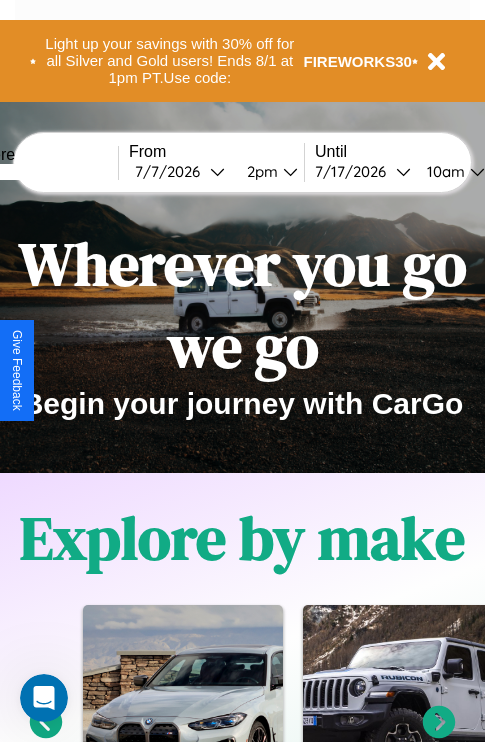 click on "10am" at bounding box center [443, 171] 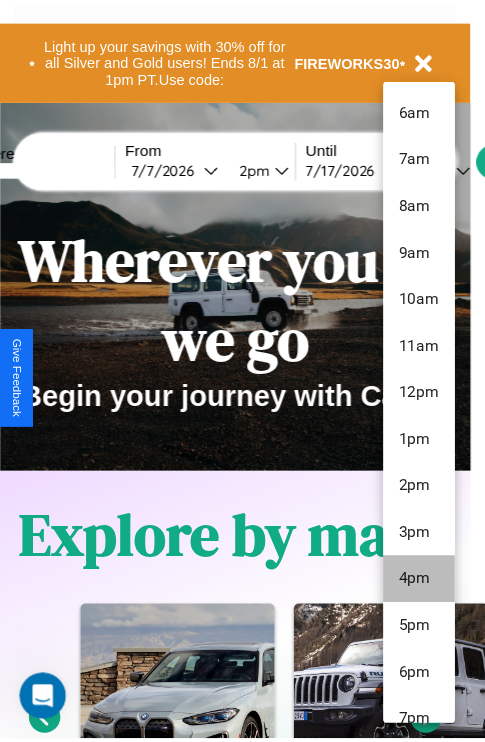 scroll, scrollTop: 115, scrollLeft: 0, axis: vertical 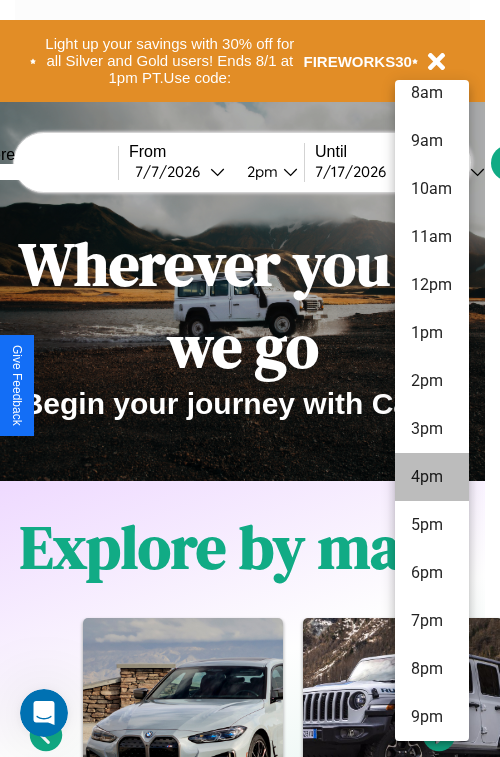 click on "9pm" at bounding box center (432, 717) 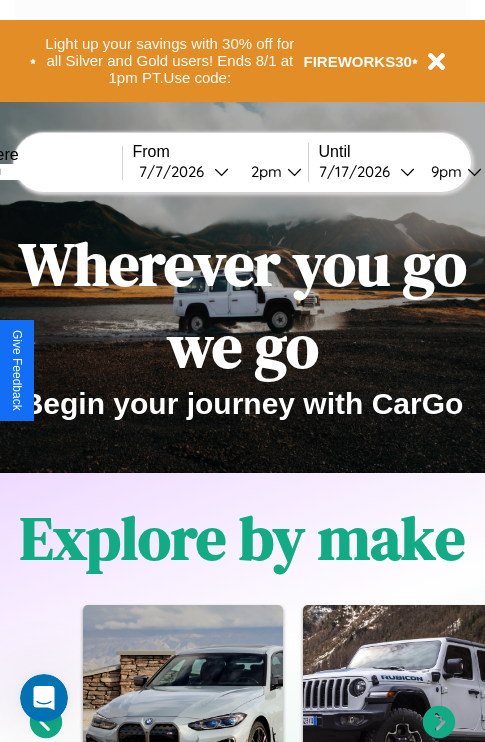 scroll, scrollTop: 0, scrollLeft: 64, axis: horizontal 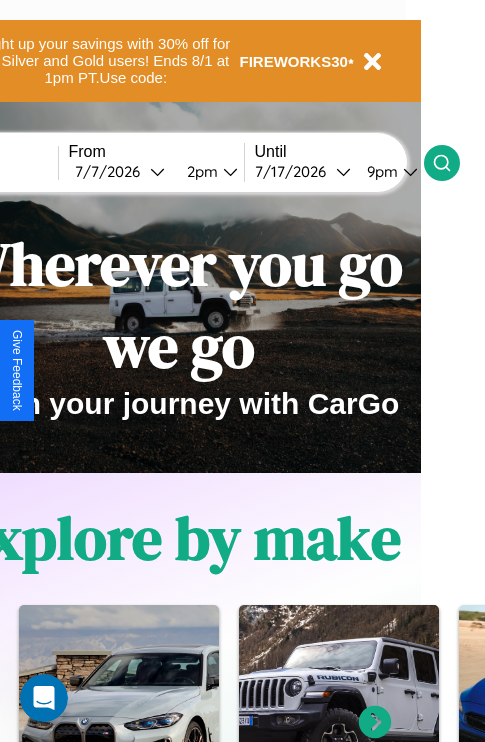 click 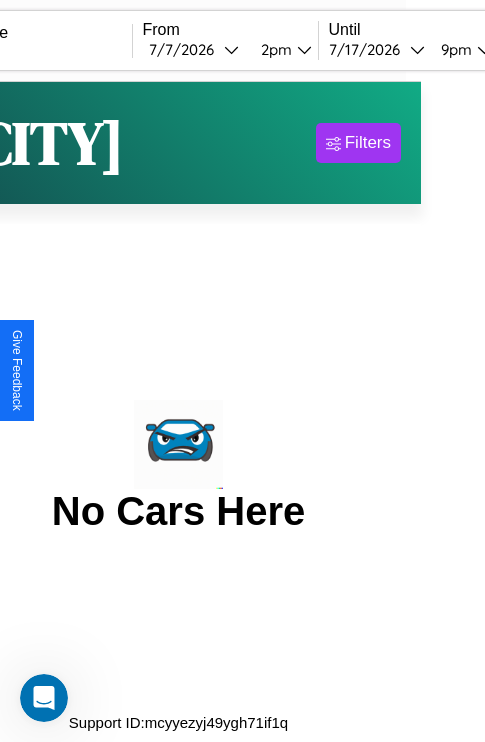 scroll, scrollTop: 0, scrollLeft: 0, axis: both 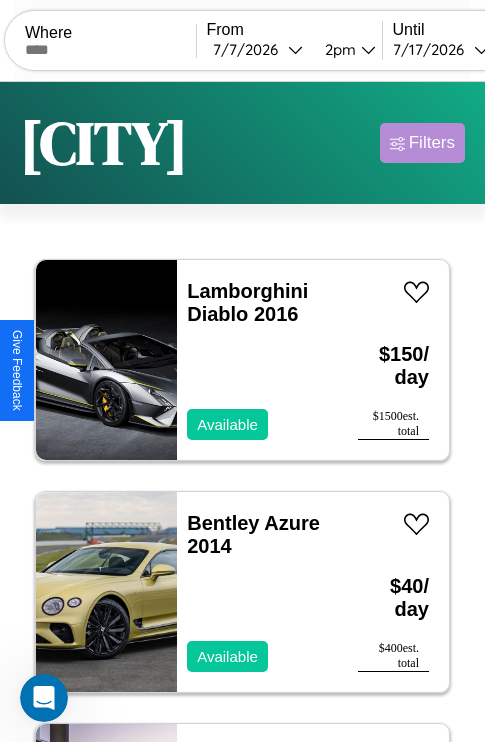 click on "Filters" at bounding box center (432, 143) 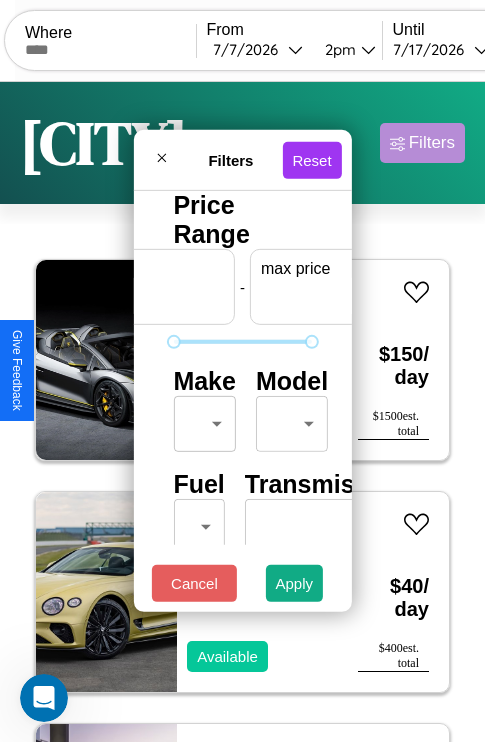 scroll, scrollTop: 0, scrollLeft: 124, axis: horizontal 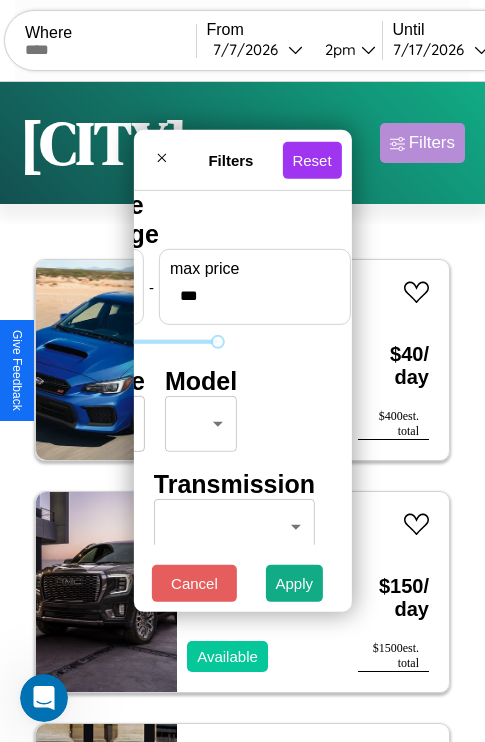 type on "***" 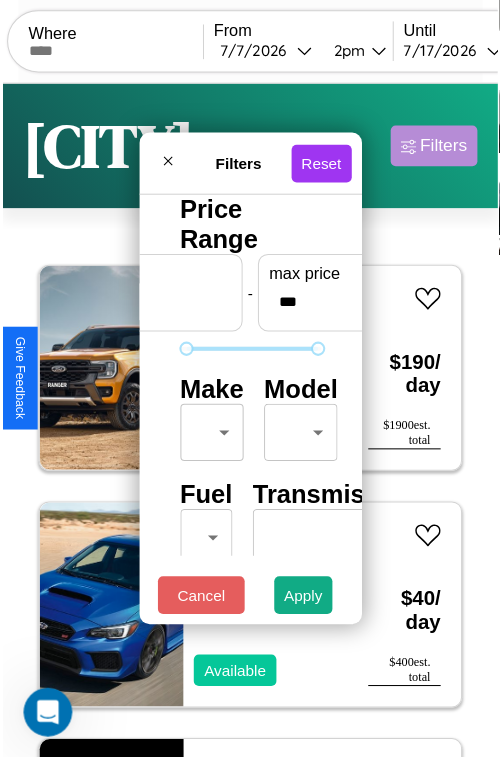 scroll, scrollTop: 59, scrollLeft: 0, axis: vertical 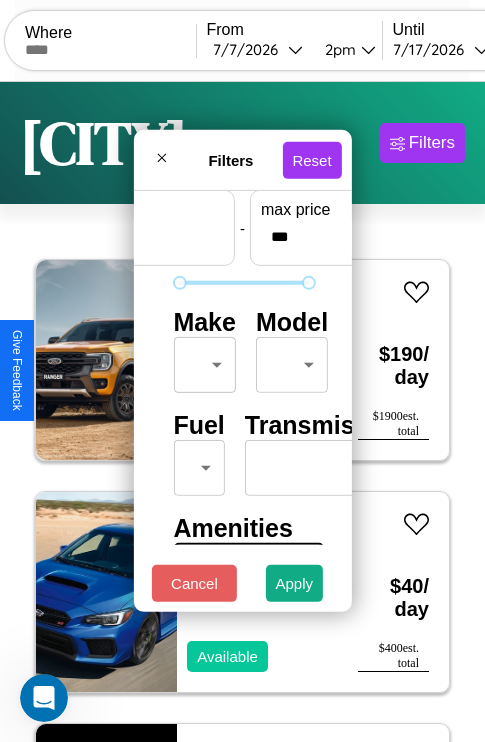 type on "**" 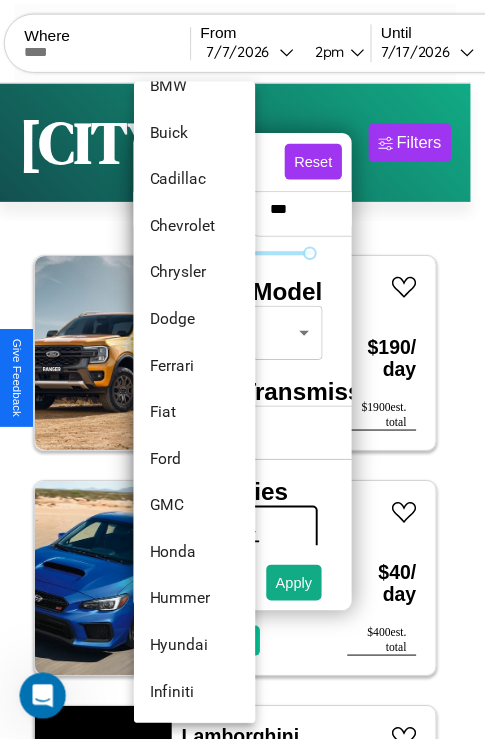 scroll, scrollTop: 374, scrollLeft: 0, axis: vertical 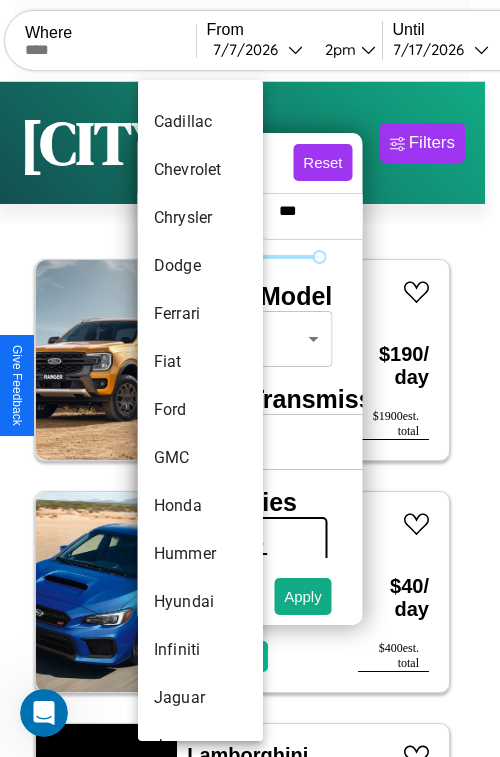 click on "Ford" at bounding box center [200, 410] 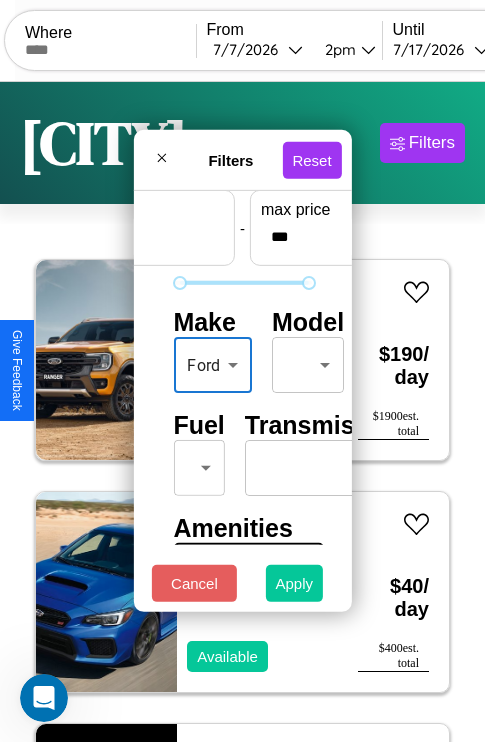 click on "Apply" at bounding box center (295, 583) 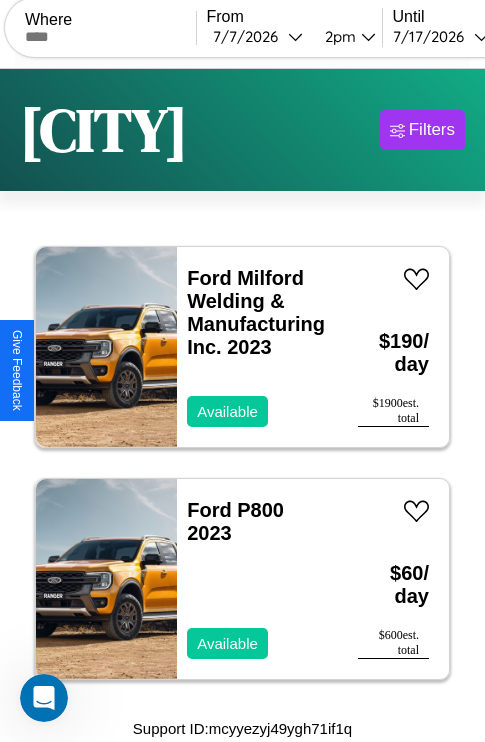 scroll, scrollTop: 0, scrollLeft: 0, axis: both 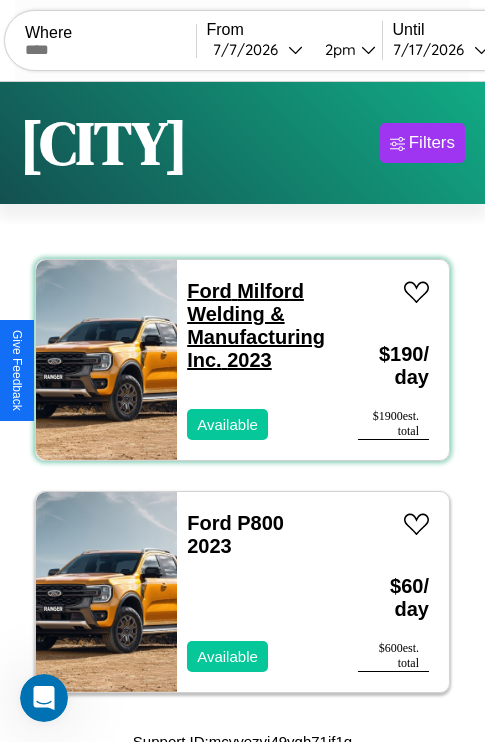 click on "Ford   Milford Welding & Manufacturing Inc.   2023" at bounding box center (256, 325) 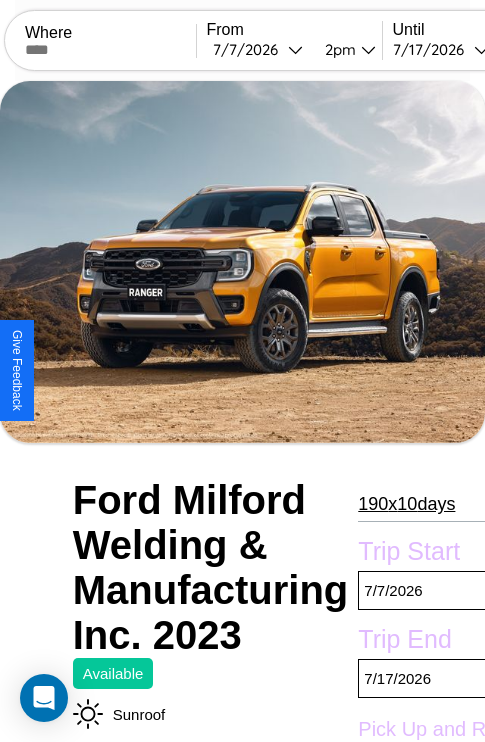 scroll, scrollTop: 524, scrollLeft: 101, axis: both 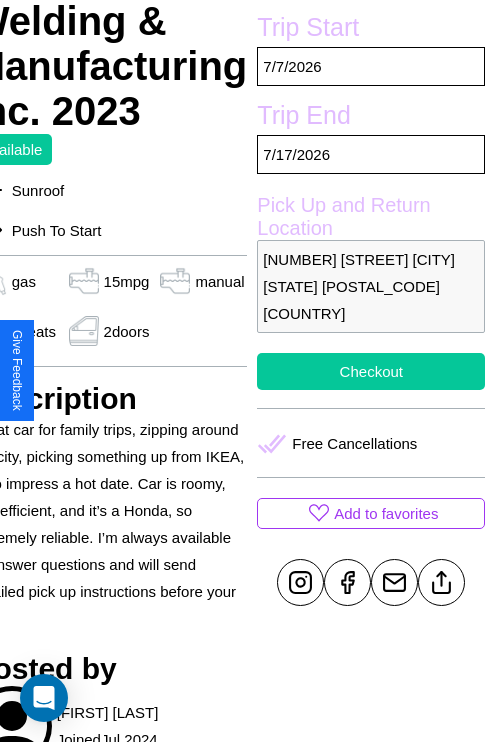 click on "Checkout" at bounding box center (371, 371) 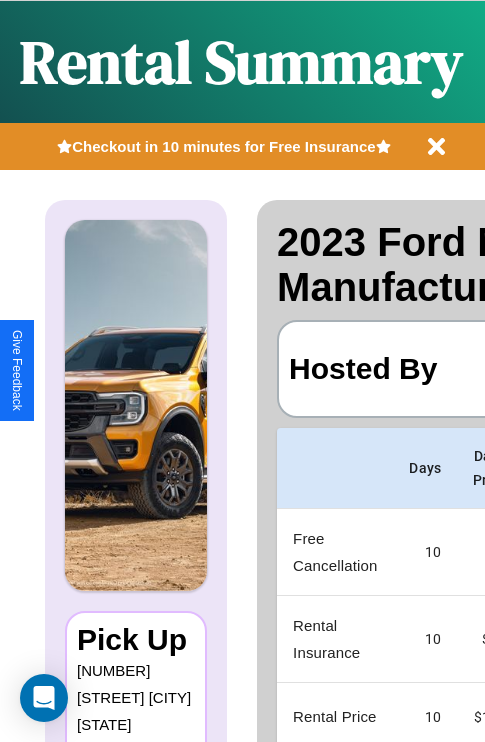 scroll, scrollTop: 0, scrollLeft: 378, axis: horizontal 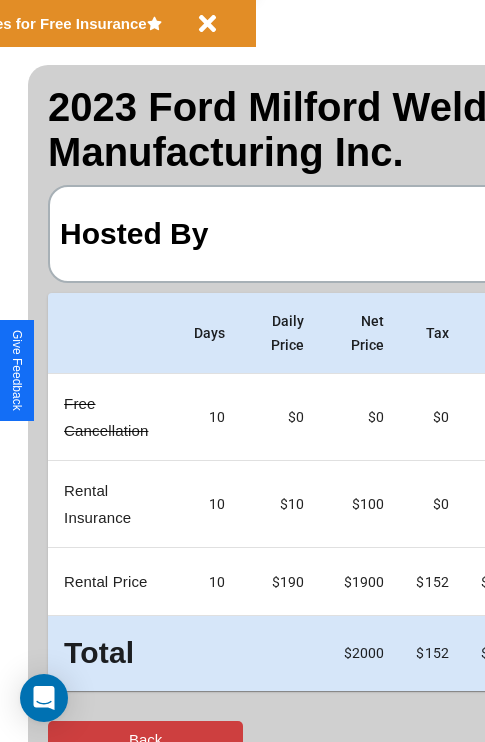 click on "Back" at bounding box center (145, 739) 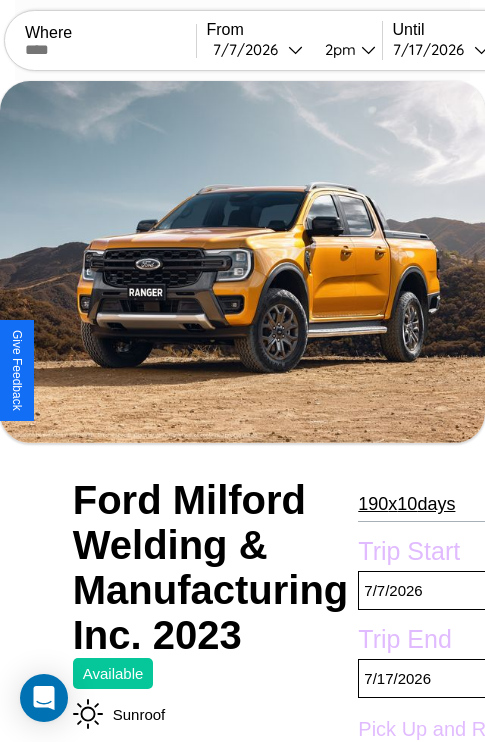 scroll, scrollTop: 133, scrollLeft: 0, axis: vertical 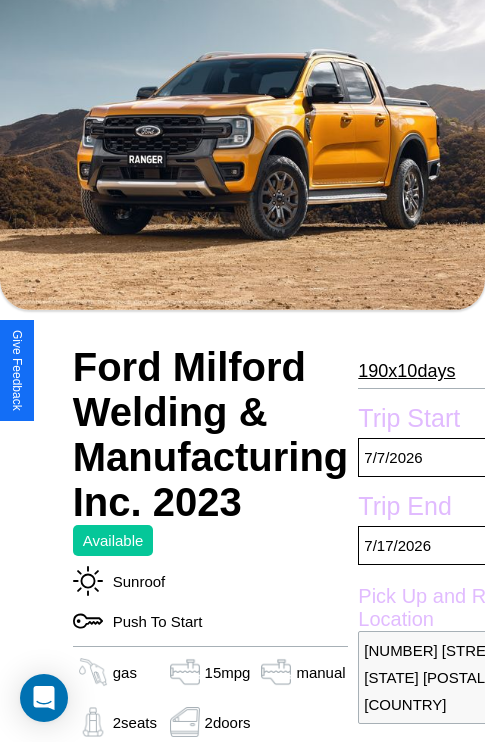 click on "190  x  10  days" at bounding box center (406, 371) 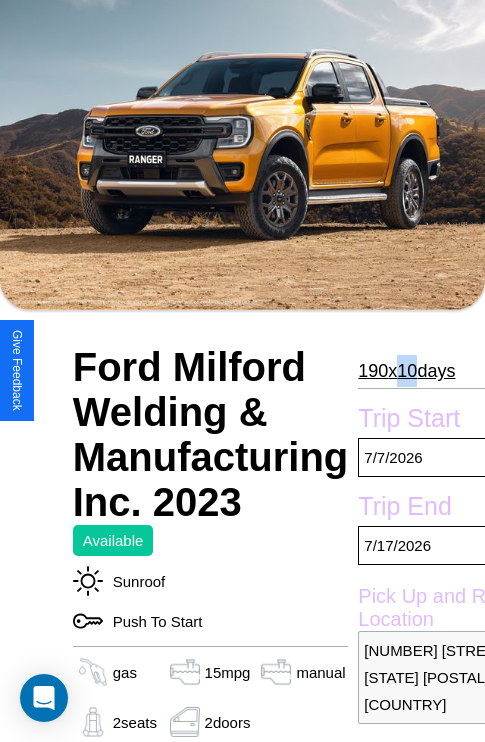 click on "190  x  10  days" at bounding box center [406, 371] 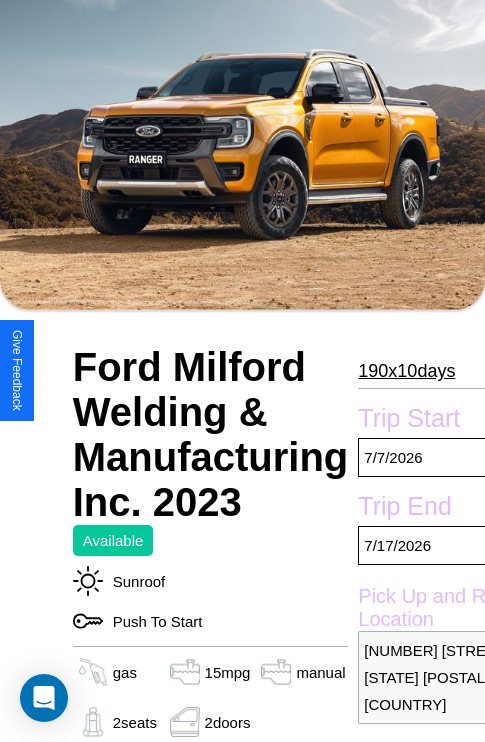 click on "190  x  10  days" at bounding box center [406, 371] 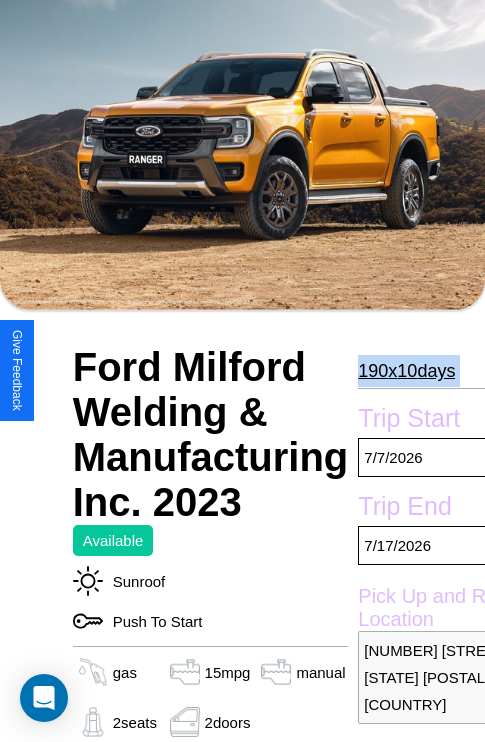 click on "190  x  10  days" at bounding box center (406, 371) 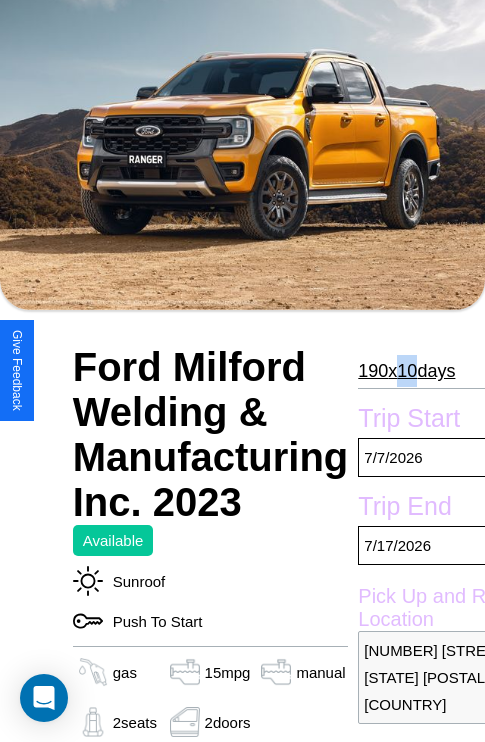 click on "190  x  10  days" at bounding box center [406, 371] 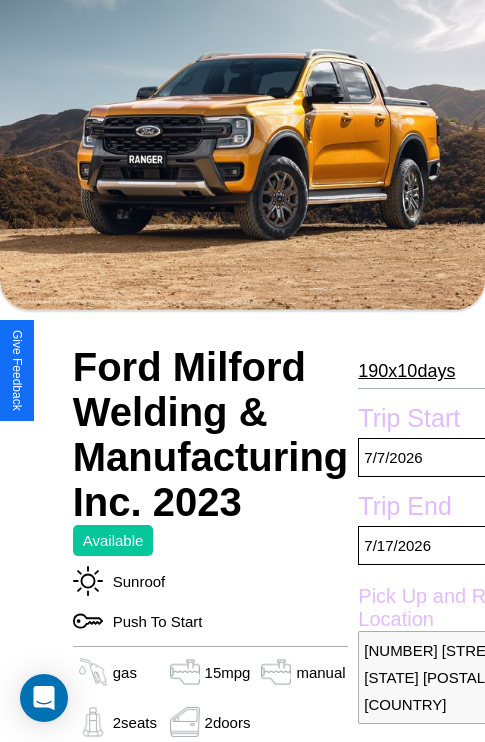 scroll, scrollTop: 524, scrollLeft: 101, axis: both 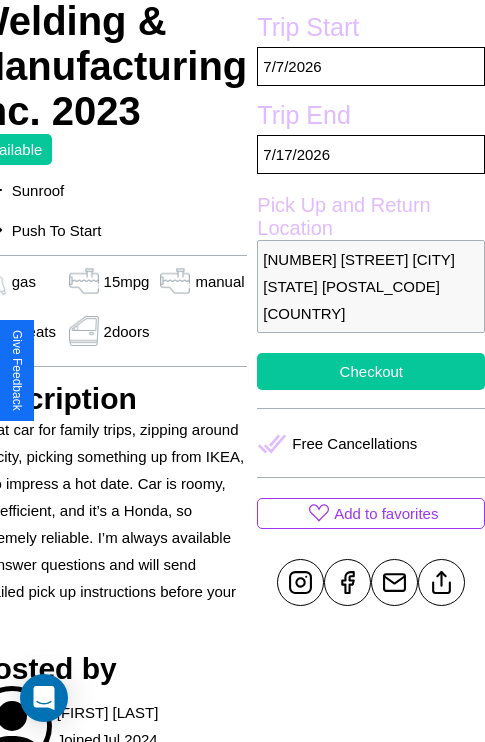 click on "Checkout" at bounding box center [371, 371] 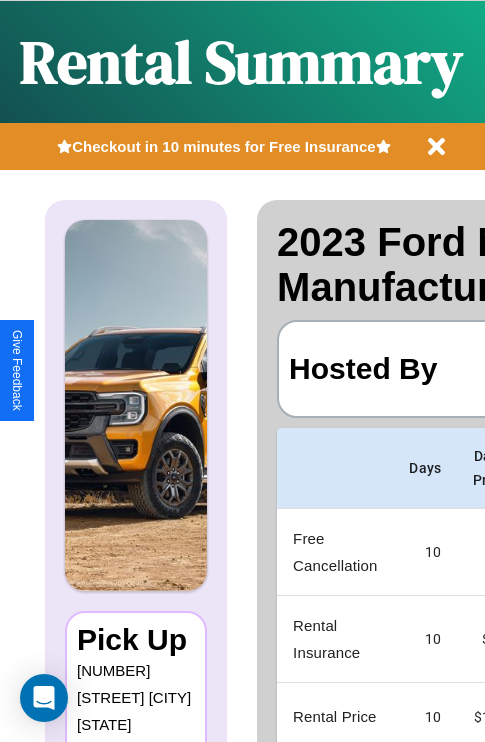 scroll, scrollTop: 135, scrollLeft: 384, axis: both 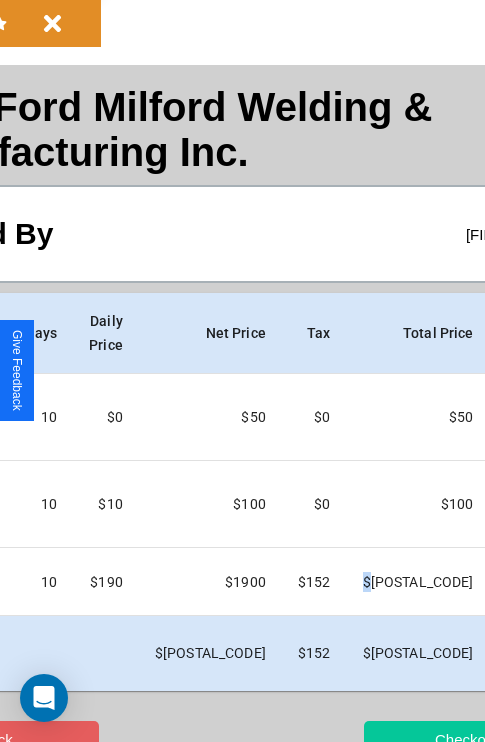 click on "Checkout" at bounding box center [467, 739] 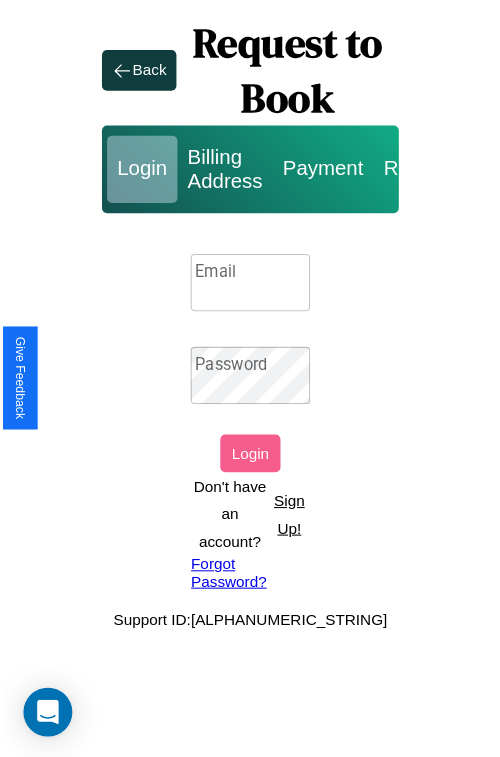 scroll, scrollTop: 0, scrollLeft: 0, axis: both 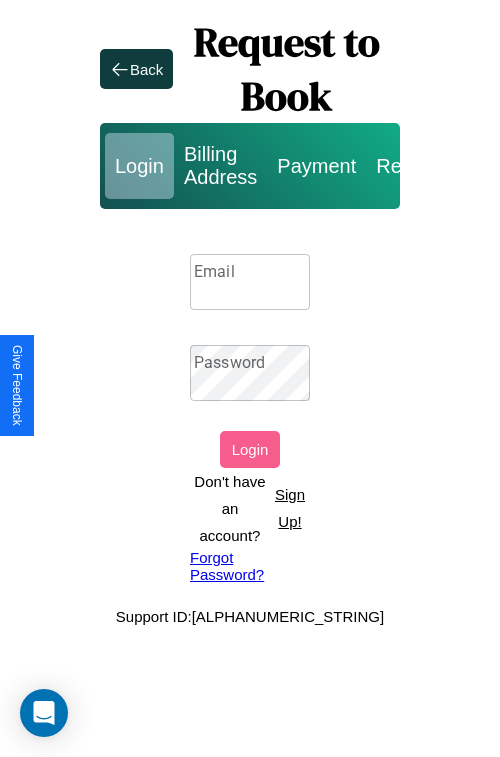 click on "Sign Up!" at bounding box center (290, 508) 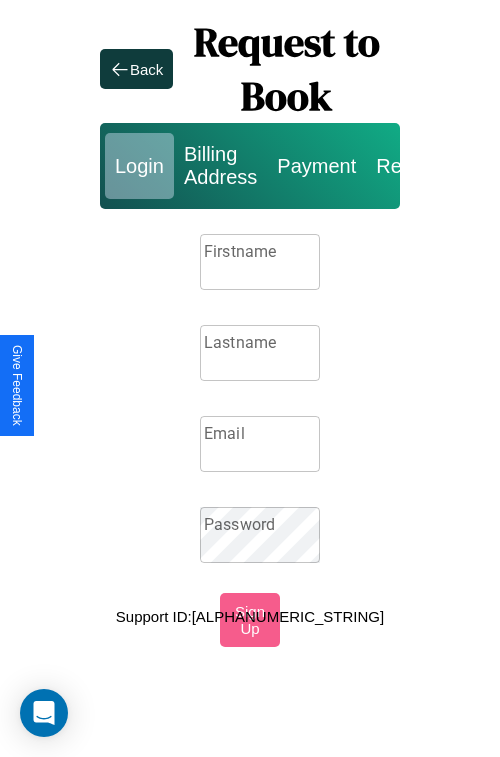 click on "Firstname" at bounding box center [260, 262] 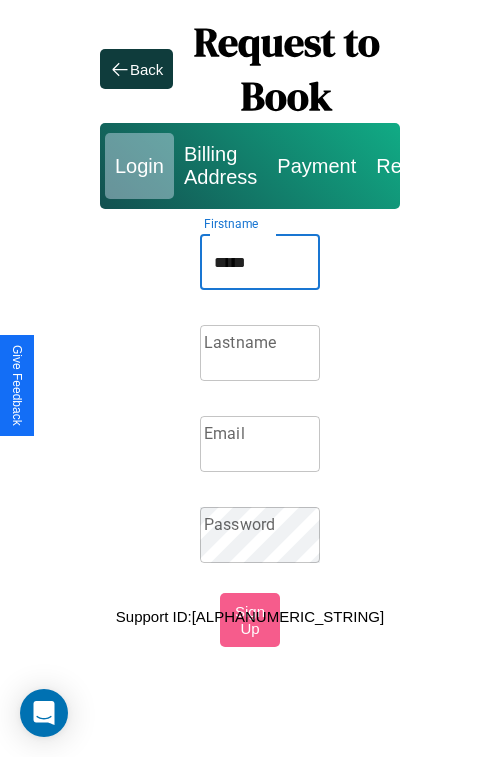 type on "*****" 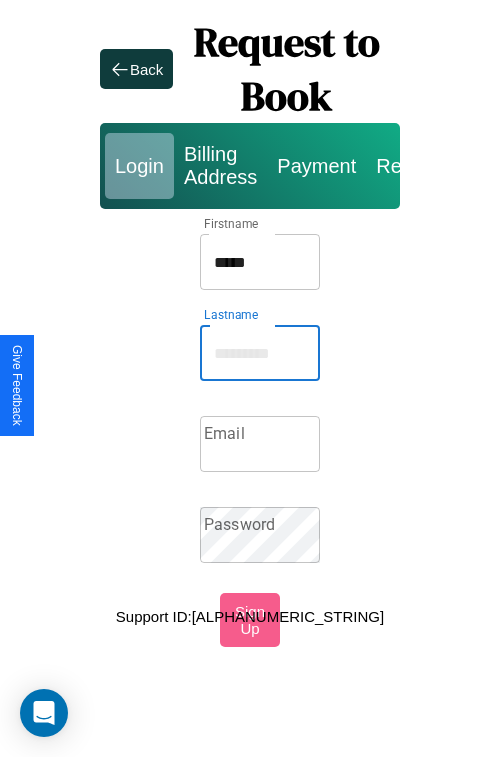 click on "Lastname" at bounding box center (260, 353) 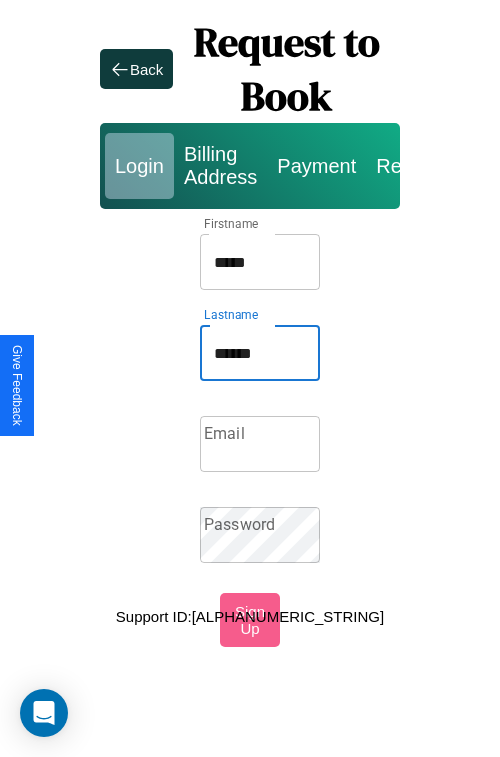 type on "******" 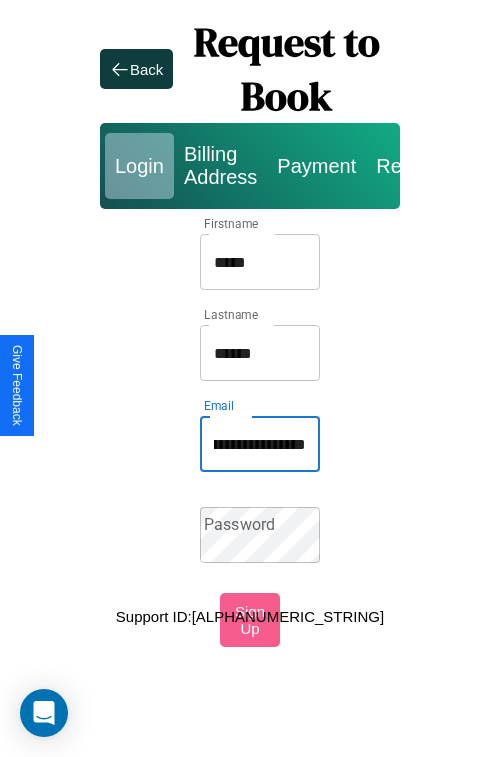 scroll, scrollTop: 0, scrollLeft: 102, axis: horizontal 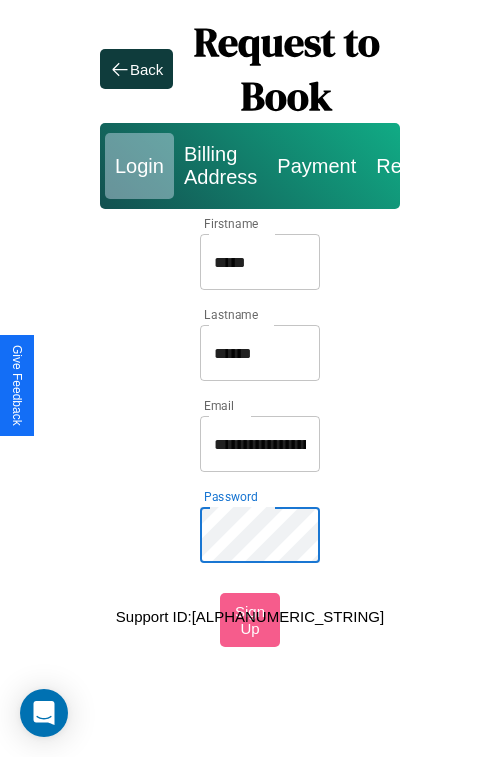 click on "*****" at bounding box center (260, 262) 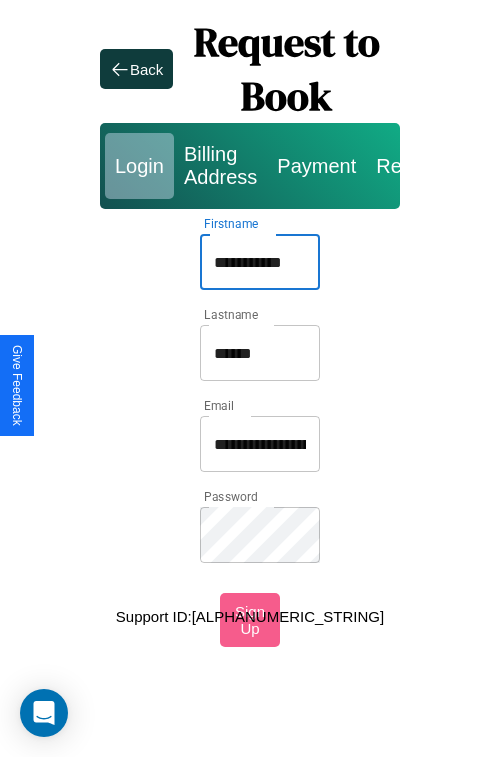 type on "**********" 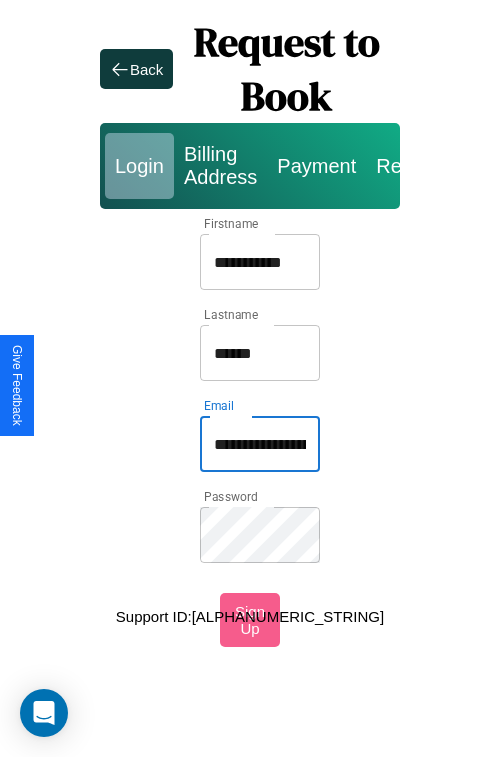 click on "**********" at bounding box center [260, 444] 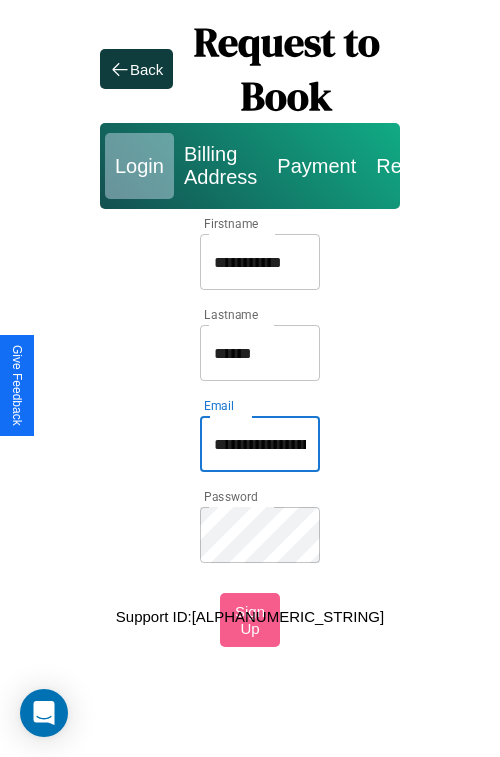 type on "**********" 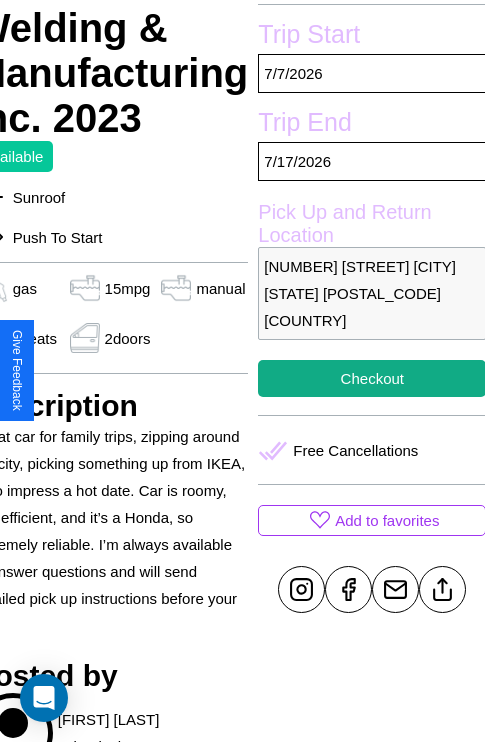 scroll, scrollTop: 524, scrollLeft: 101, axis: both 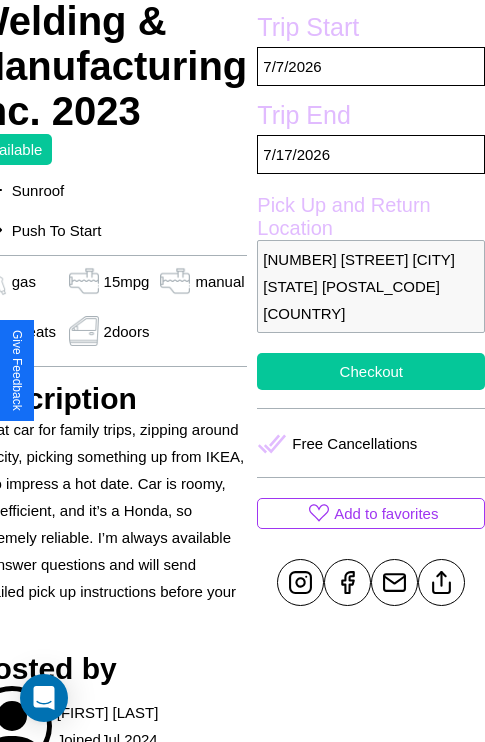 click on "Checkout" at bounding box center (371, 371) 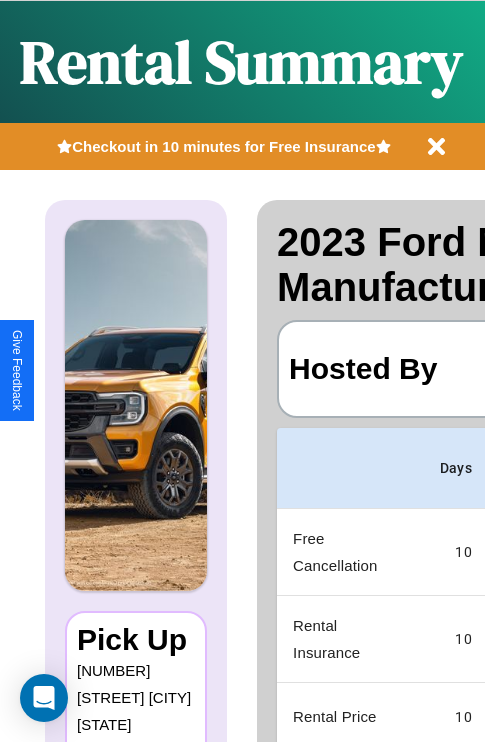 scroll, scrollTop: 0, scrollLeft: 378, axis: horizontal 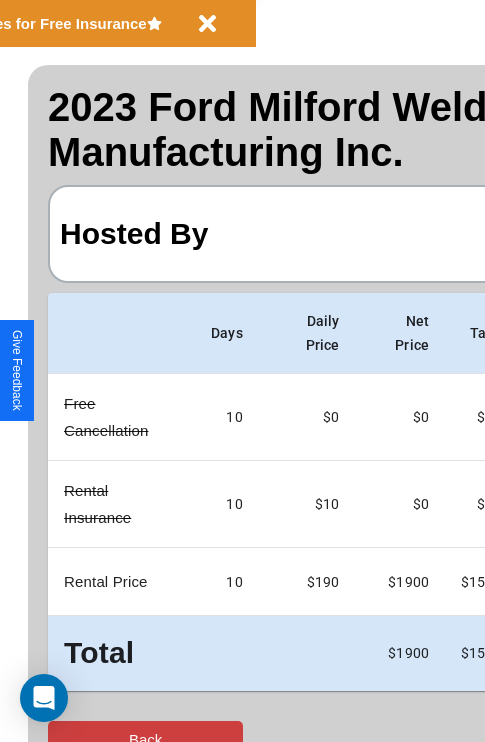click on "Back" at bounding box center [145, 739] 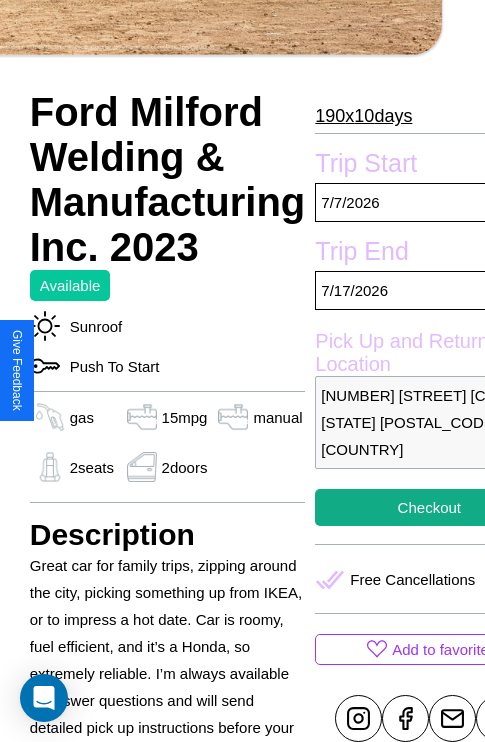 scroll, scrollTop: 735, scrollLeft: 81, axis: both 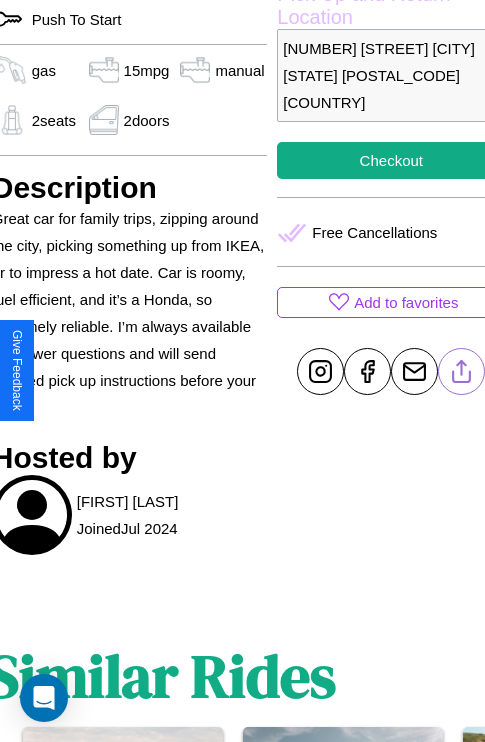 click 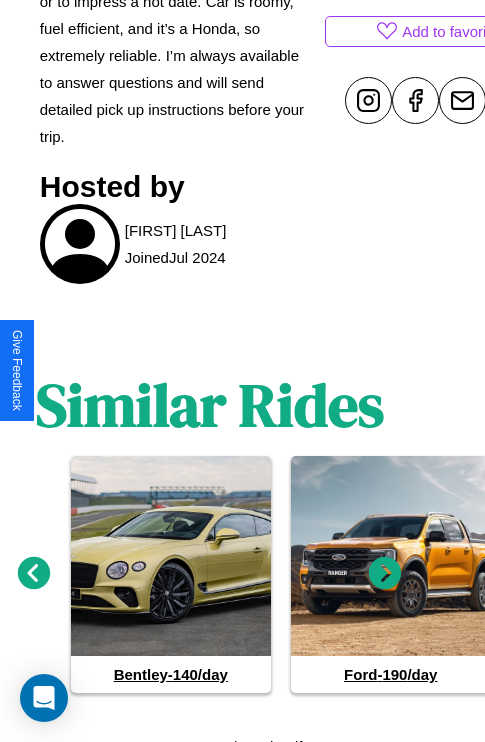 scroll, scrollTop: 1024, scrollLeft: 30, axis: both 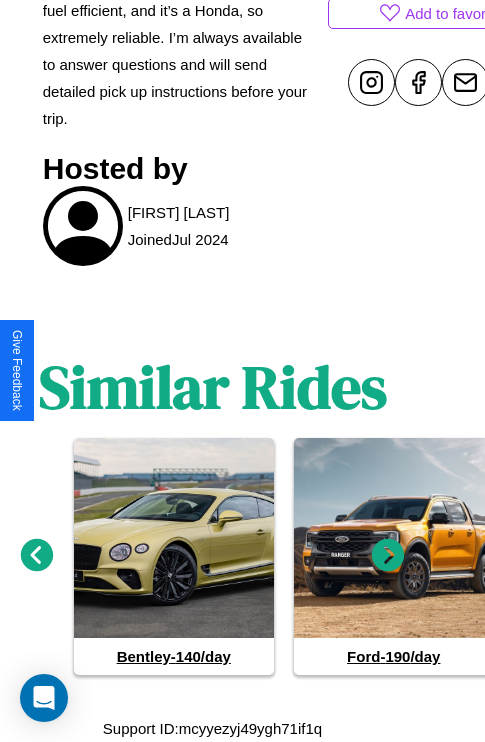 click 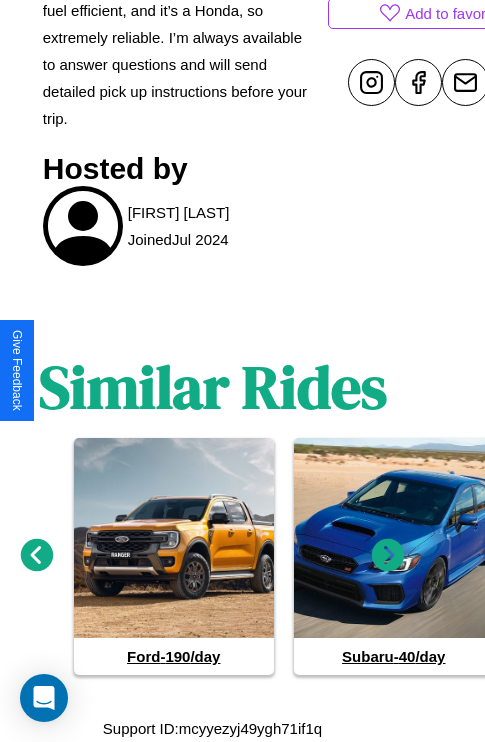 click 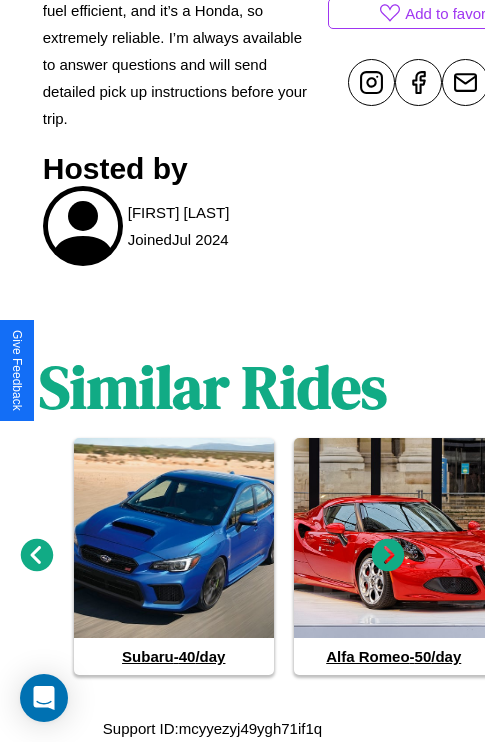 click 